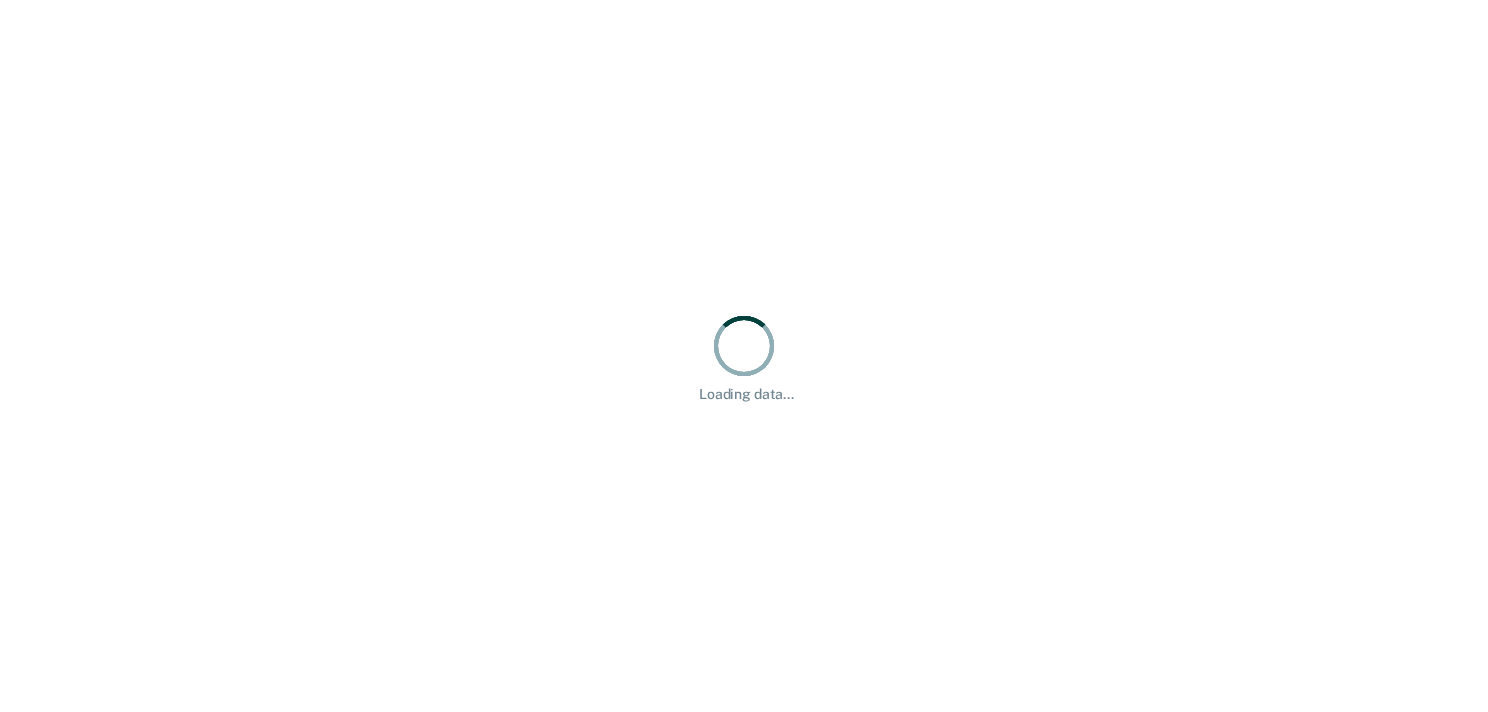 scroll, scrollTop: 0, scrollLeft: 0, axis: both 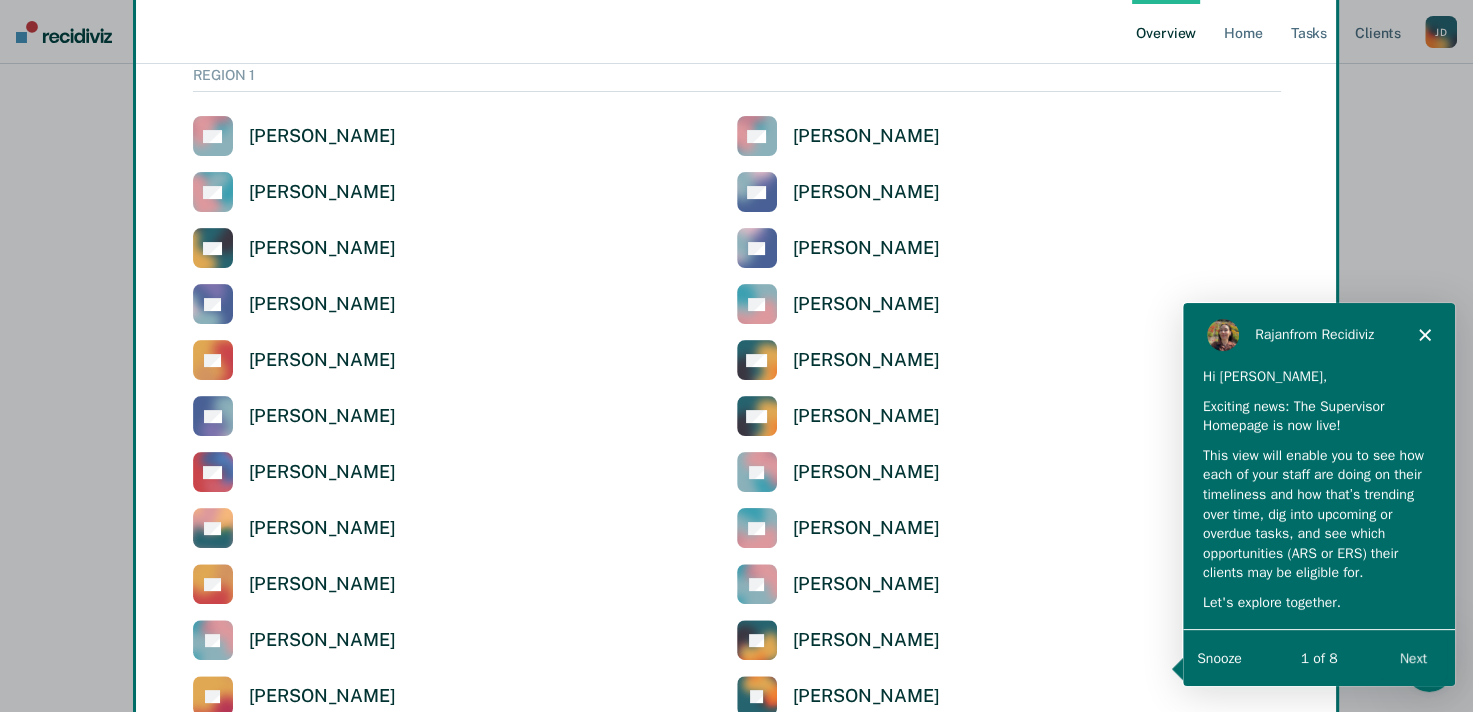 click on "Next" at bounding box center (1412, 657) 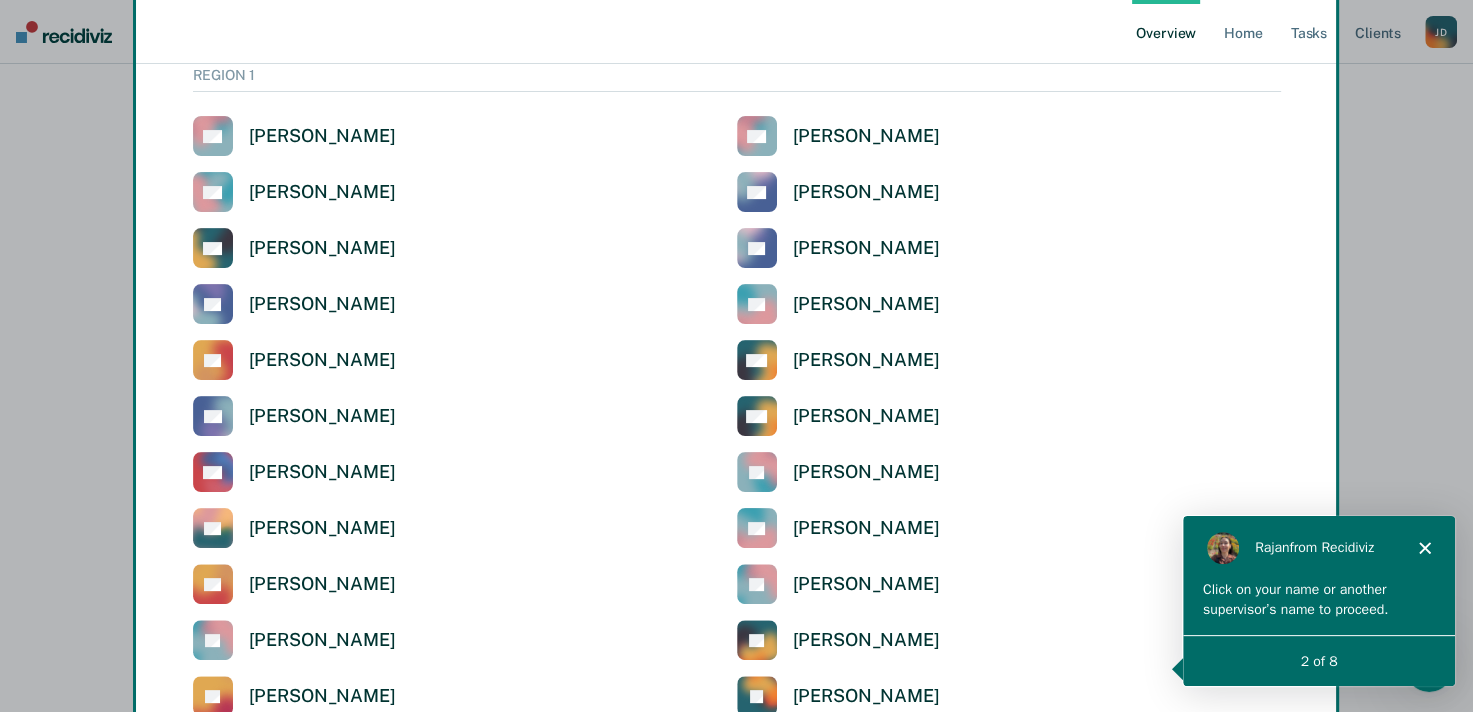 scroll, scrollTop: 0, scrollLeft: 0, axis: both 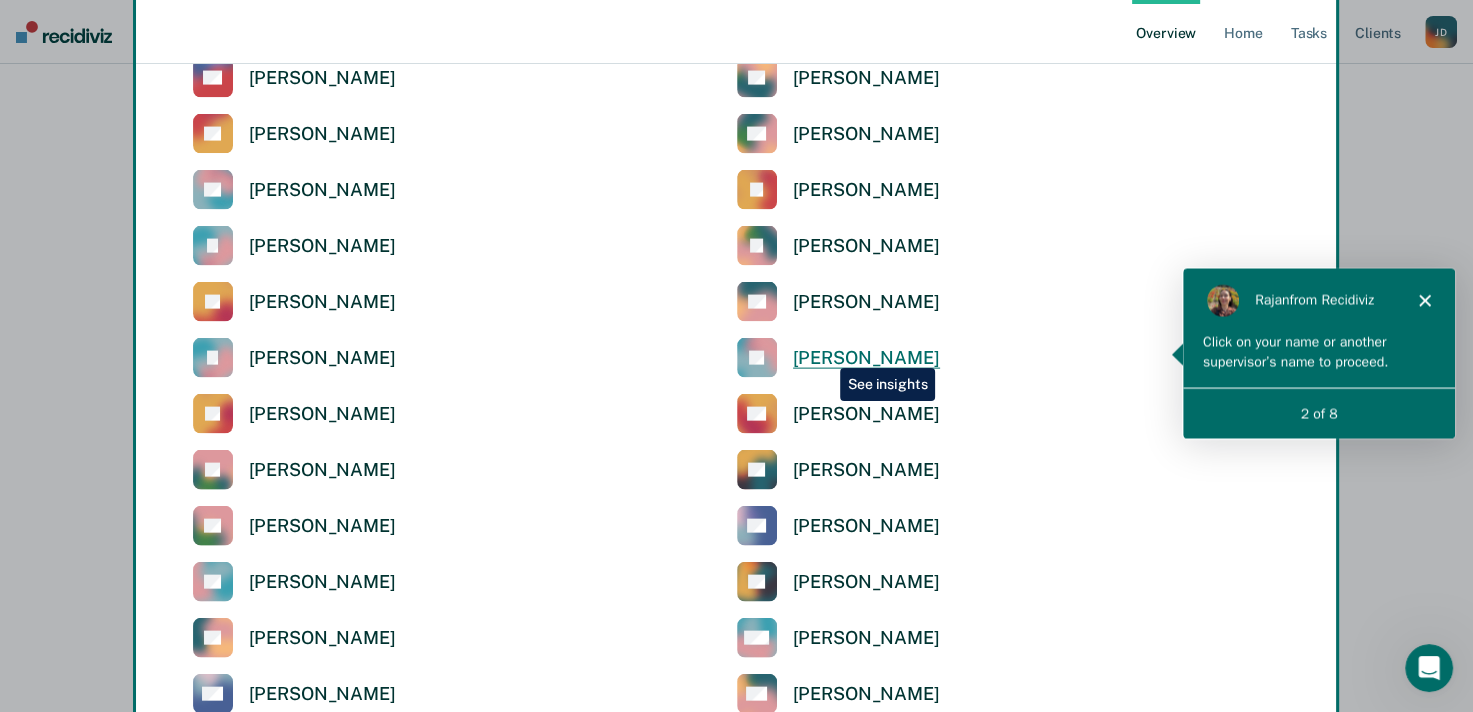 click on "[PERSON_NAME]" at bounding box center [866, 358] 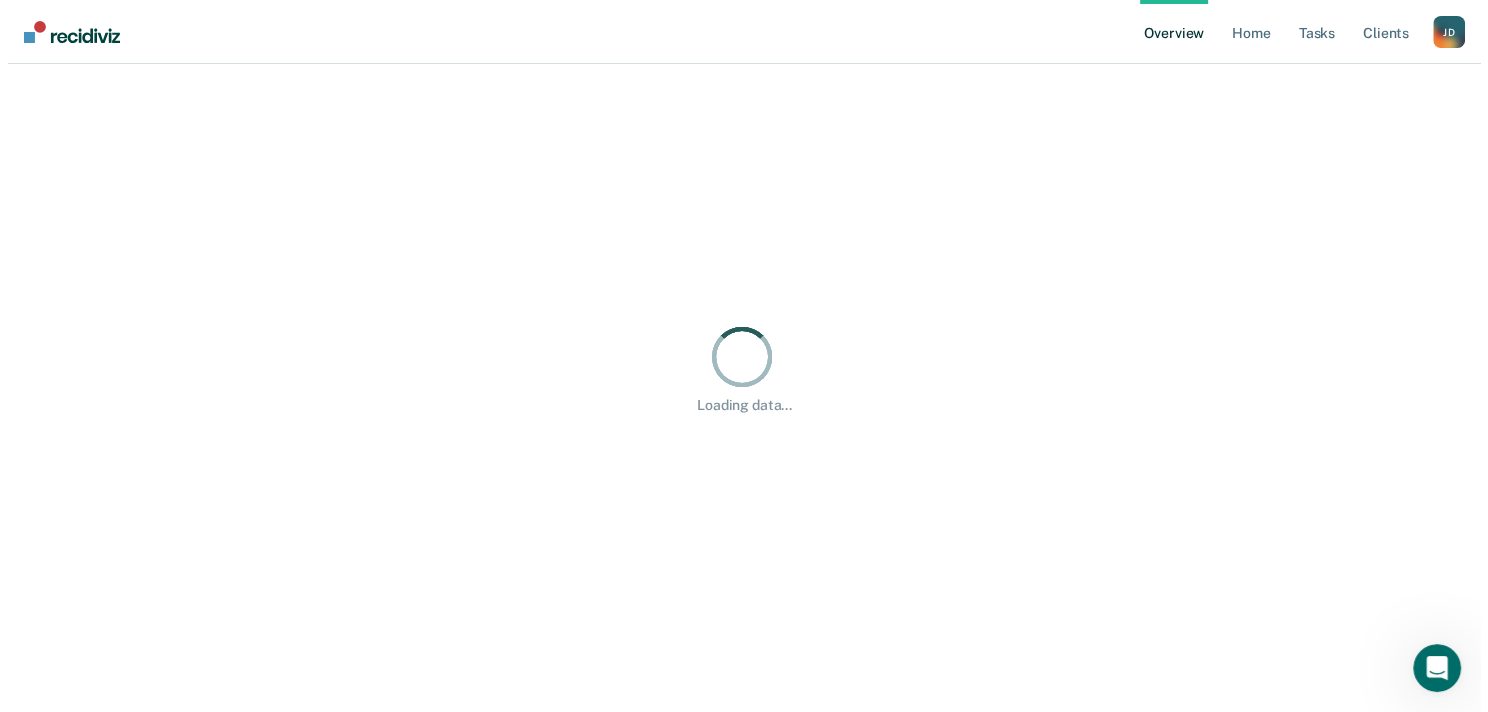 scroll, scrollTop: 0, scrollLeft: 0, axis: both 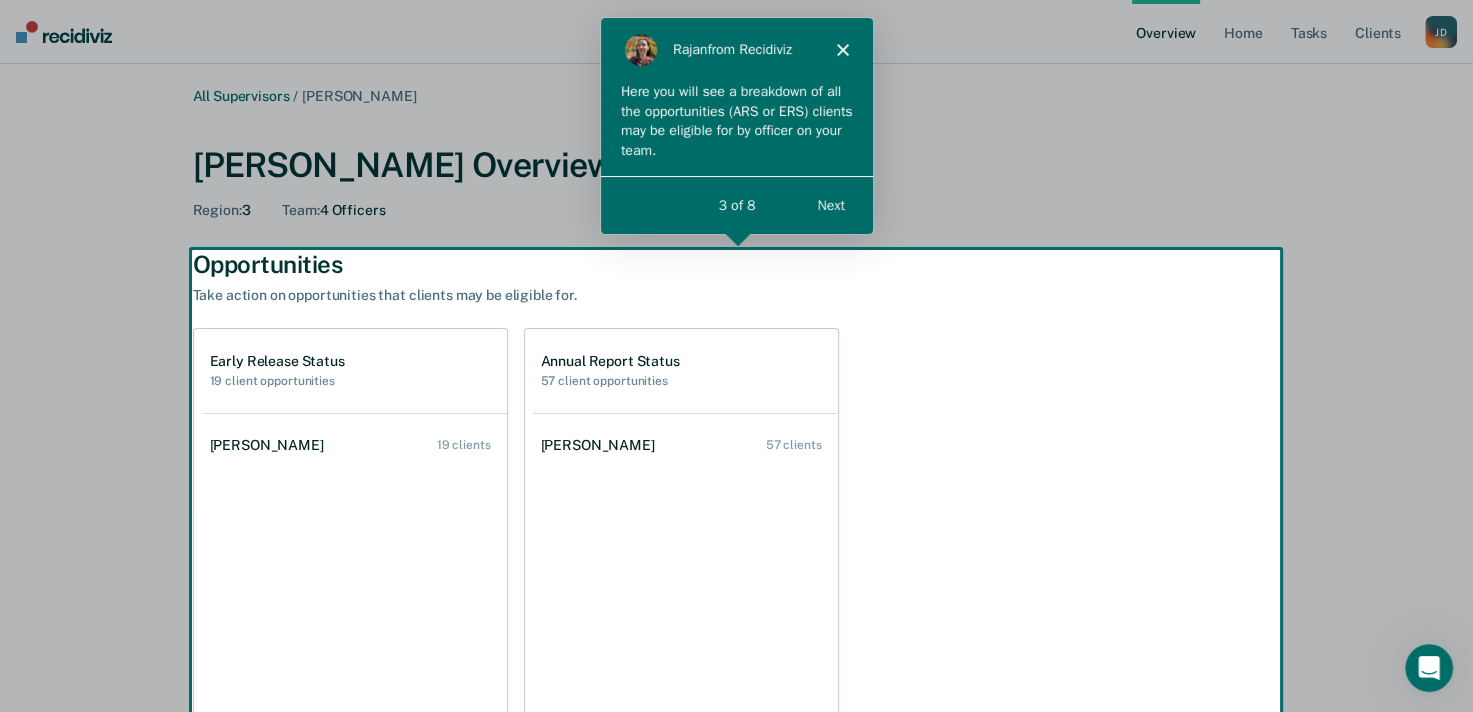 click on "Next" at bounding box center (829, 204) 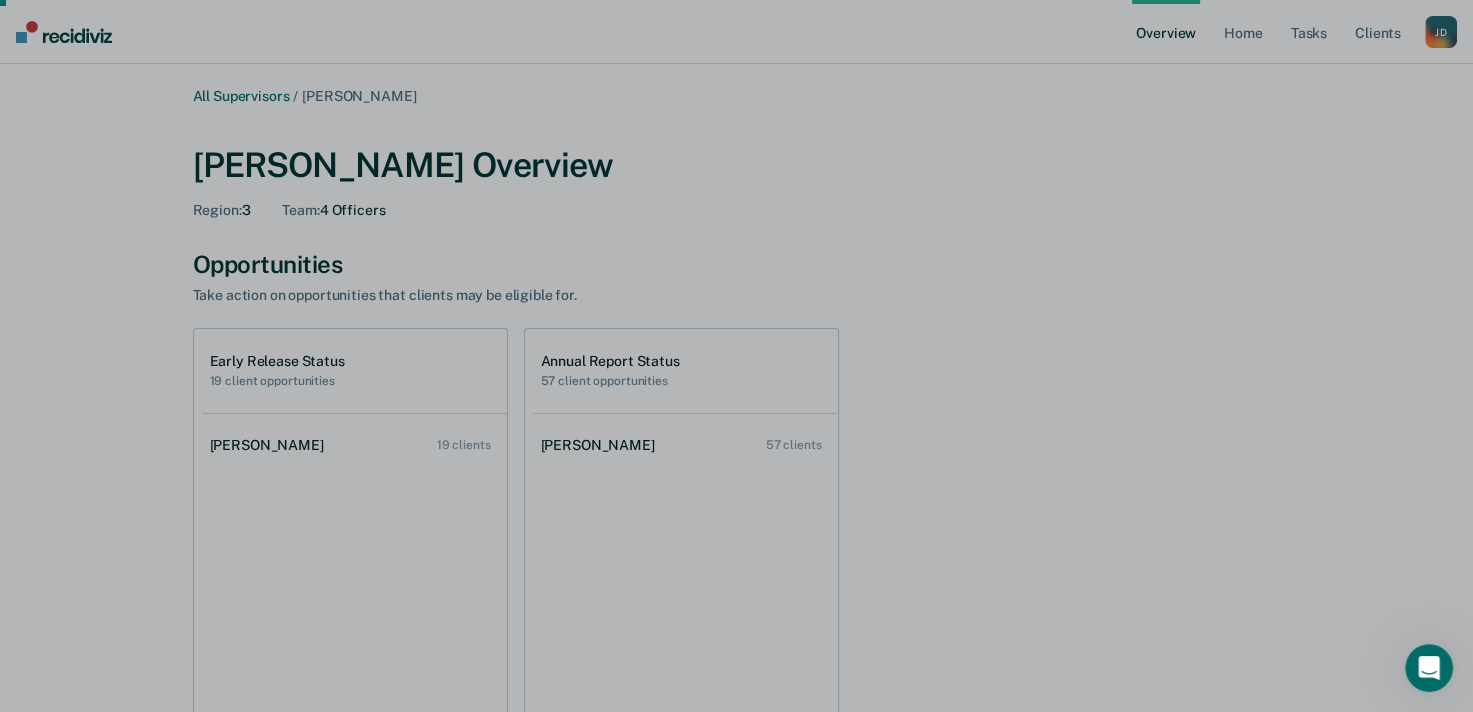 scroll, scrollTop: 81, scrollLeft: 0, axis: vertical 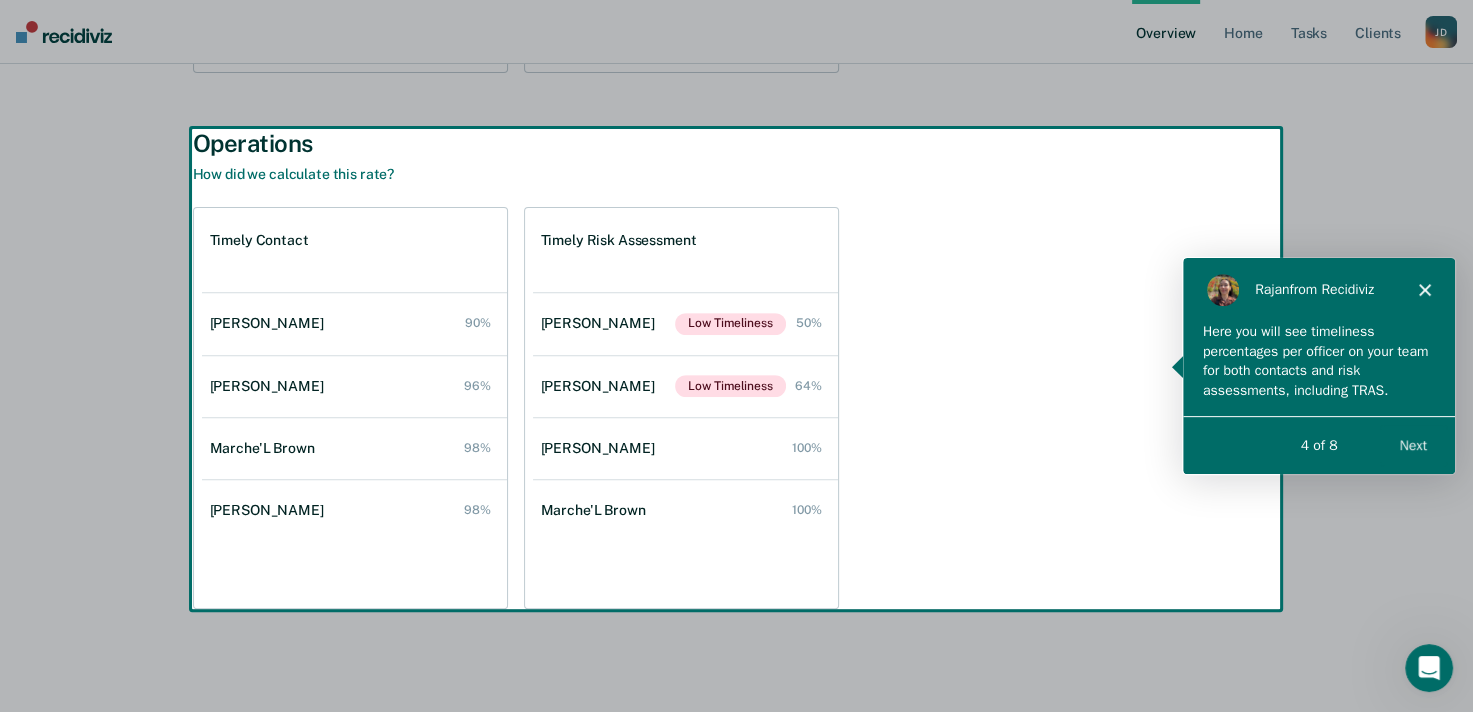 click on "Next" at bounding box center (1412, 444) 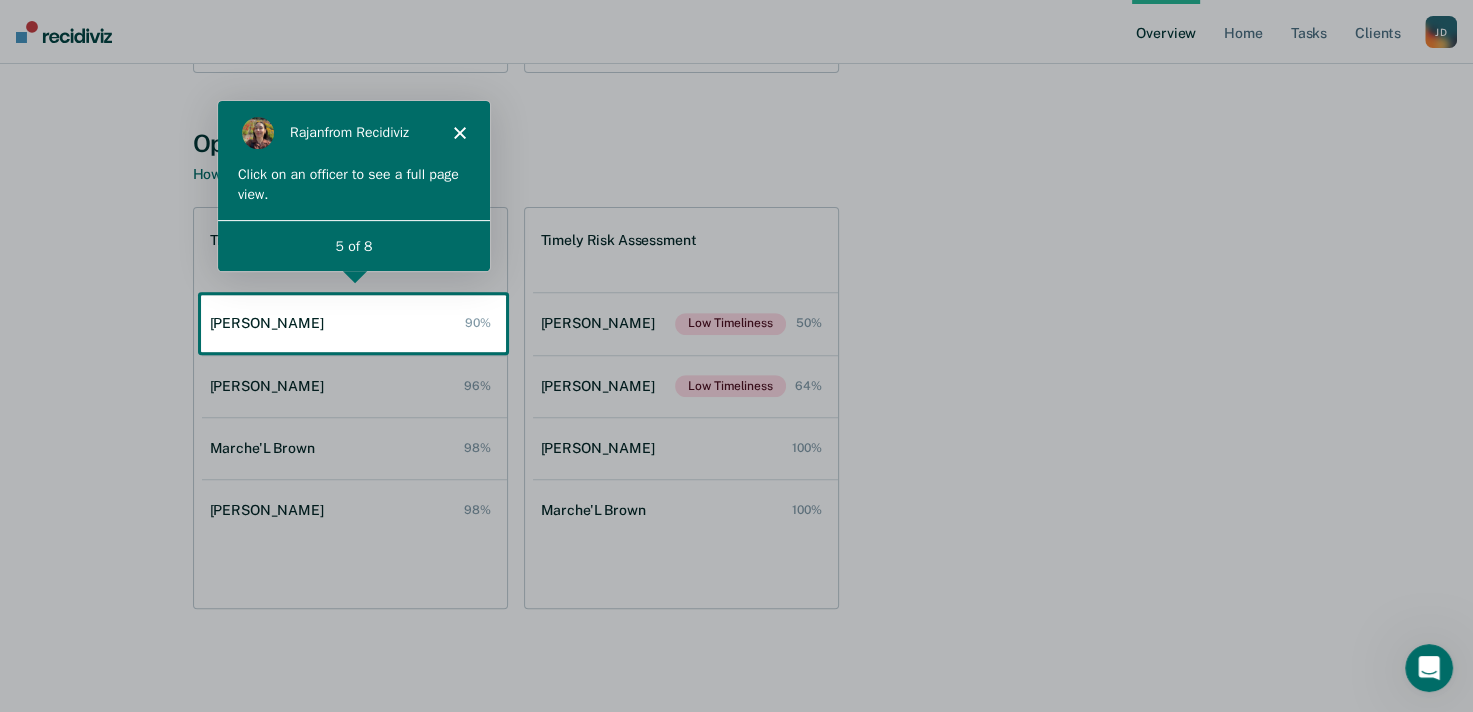 scroll, scrollTop: 0, scrollLeft: 0, axis: both 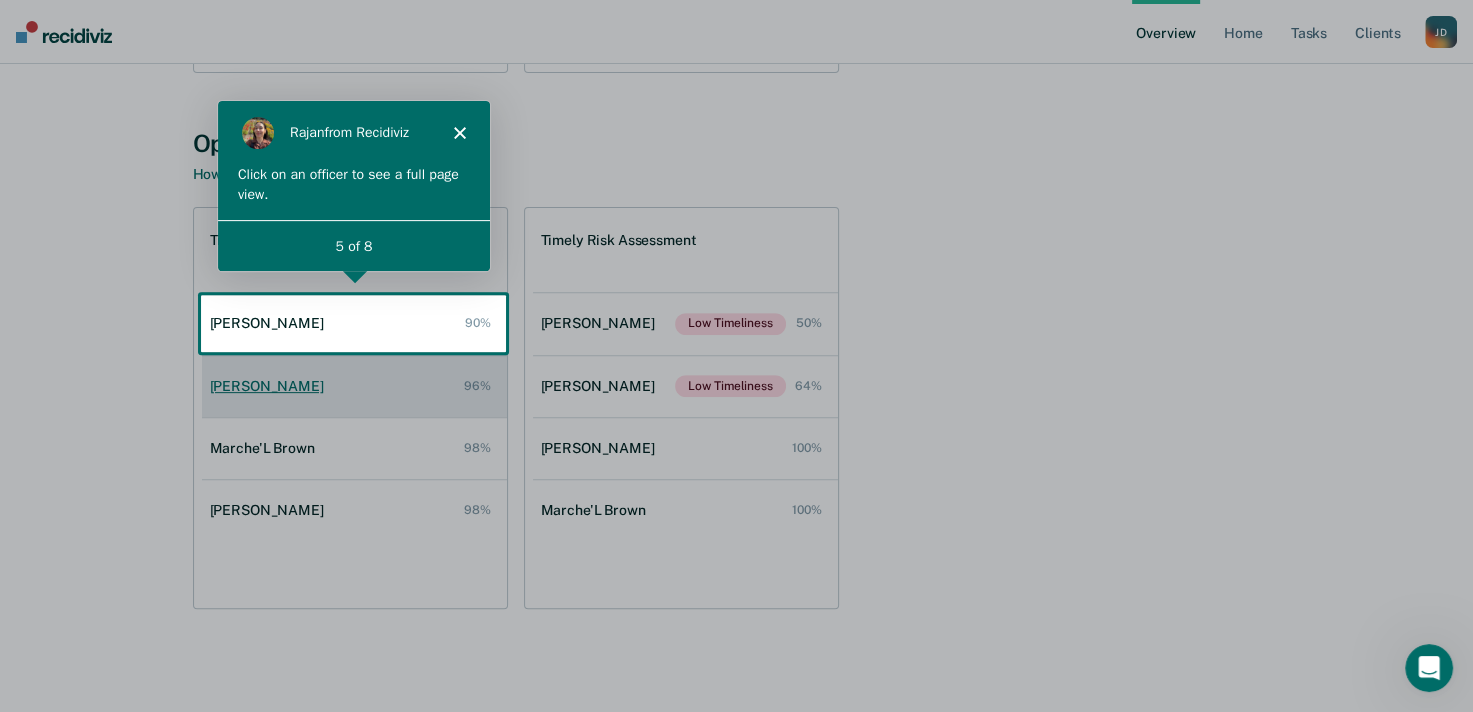 click on "Jacqueline Calip   96%" at bounding box center (354, 386) 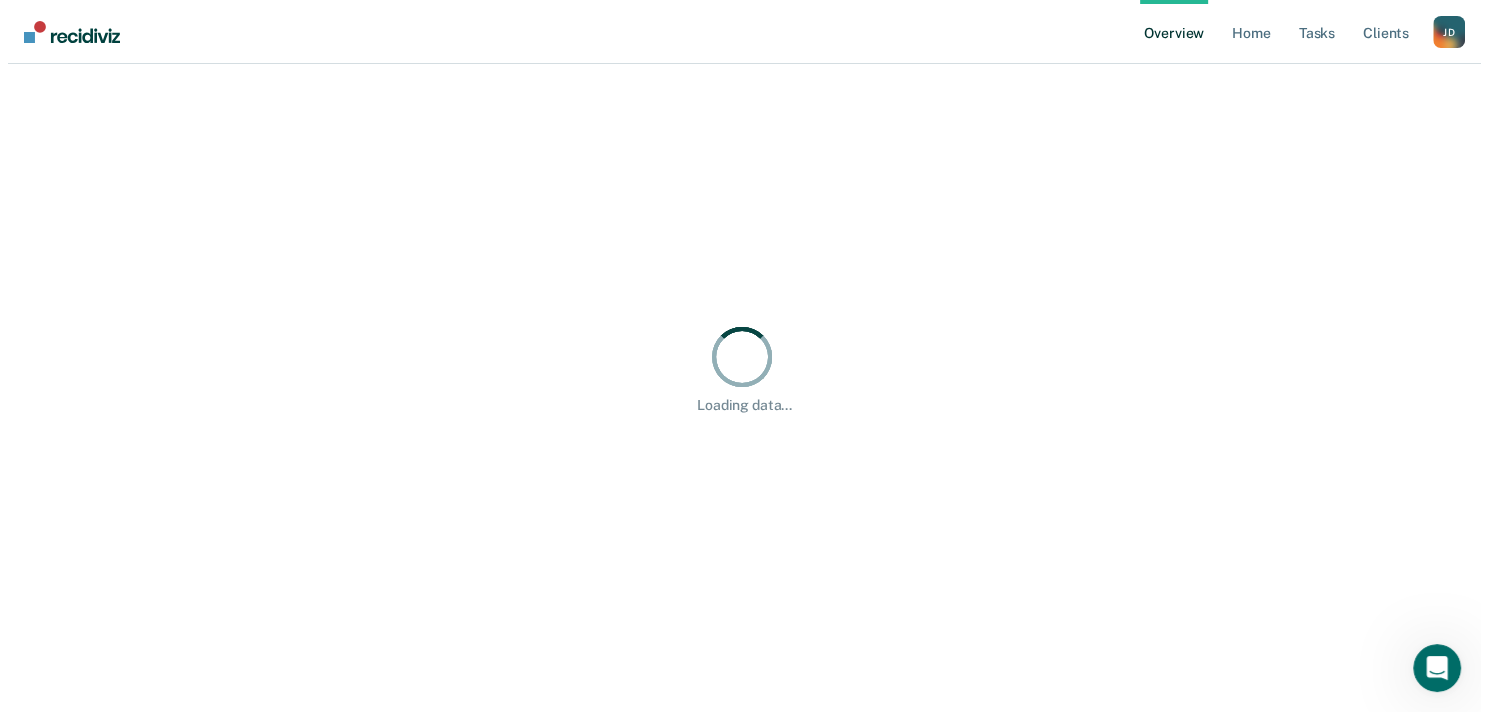 scroll, scrollTop: 0, scrollLeft: 0, axis: both 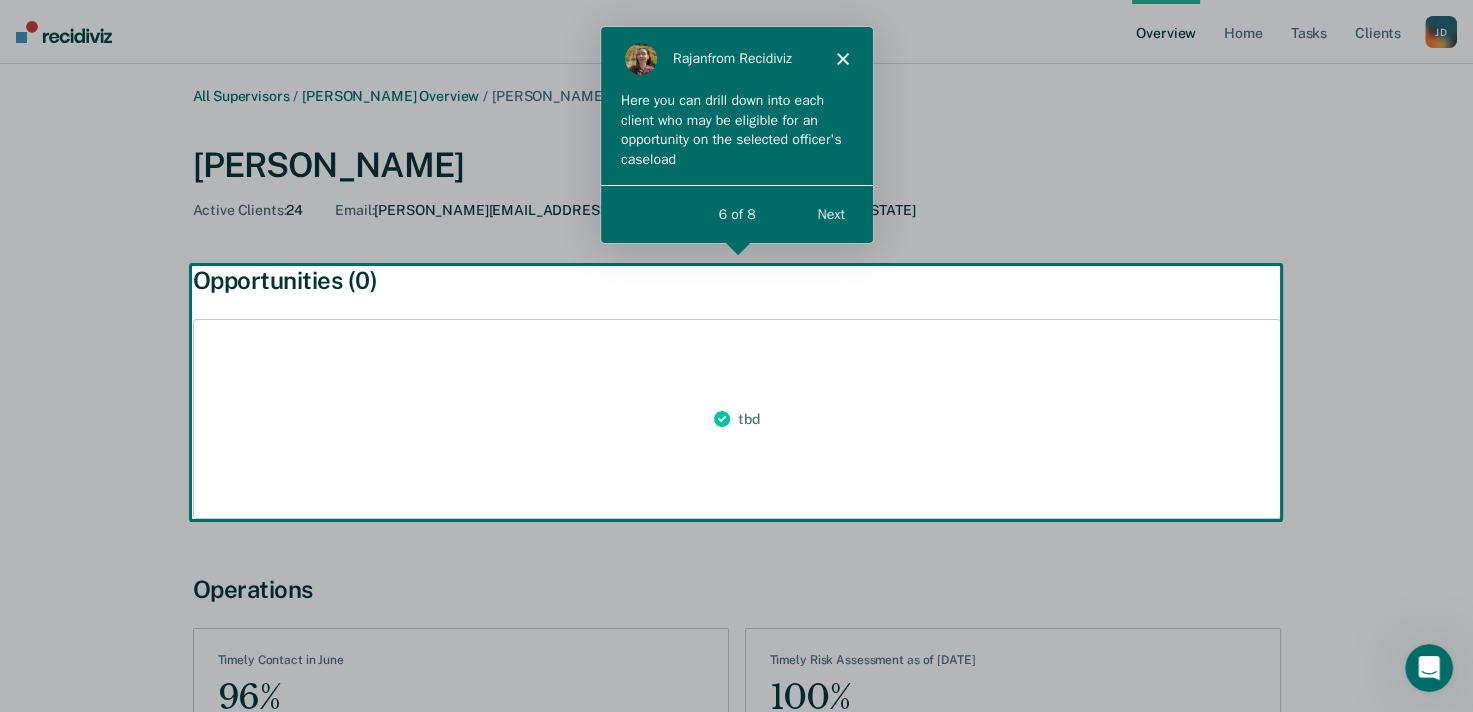click on "Next" at bounding box center (829, 212) 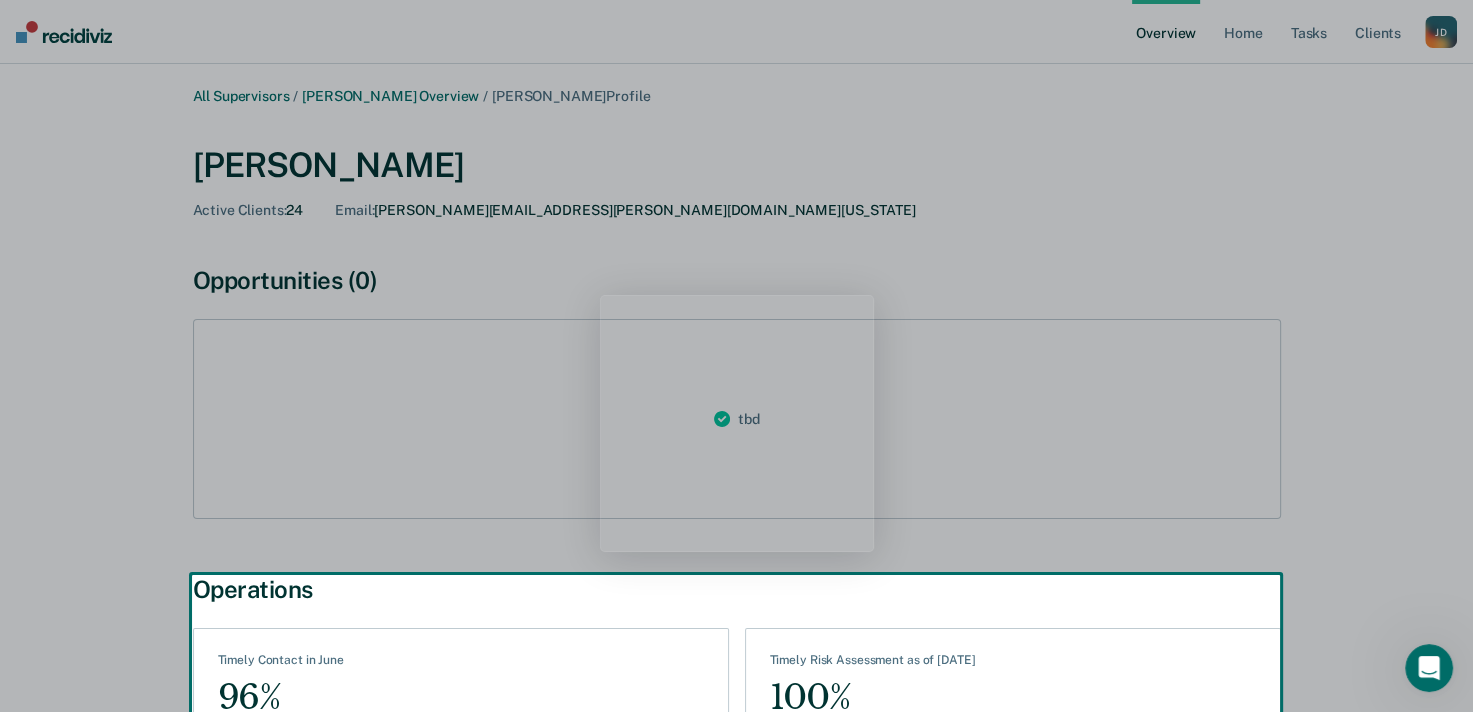 scroll, scrollTop: 77, scrollLeft: 0, axis: vertical 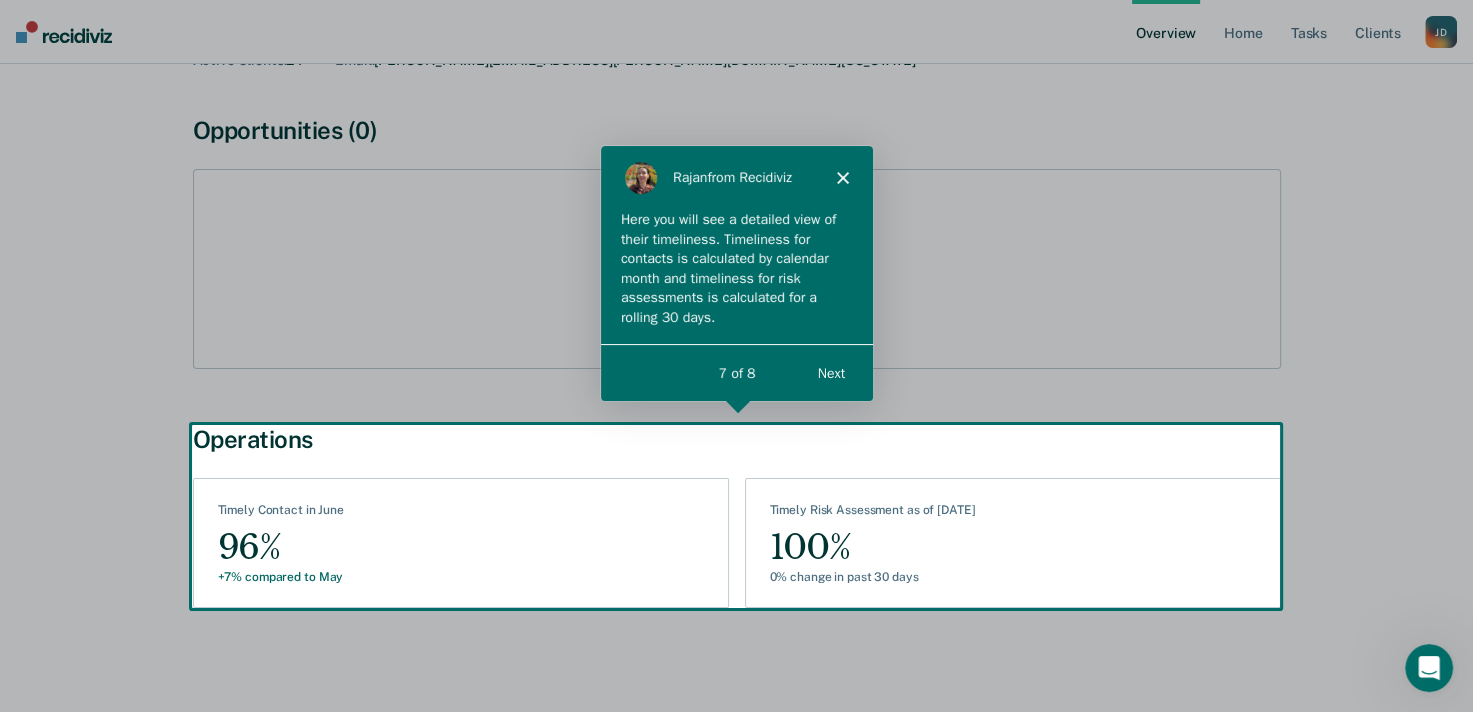 click on "Next" at bounding box center (829, 372) 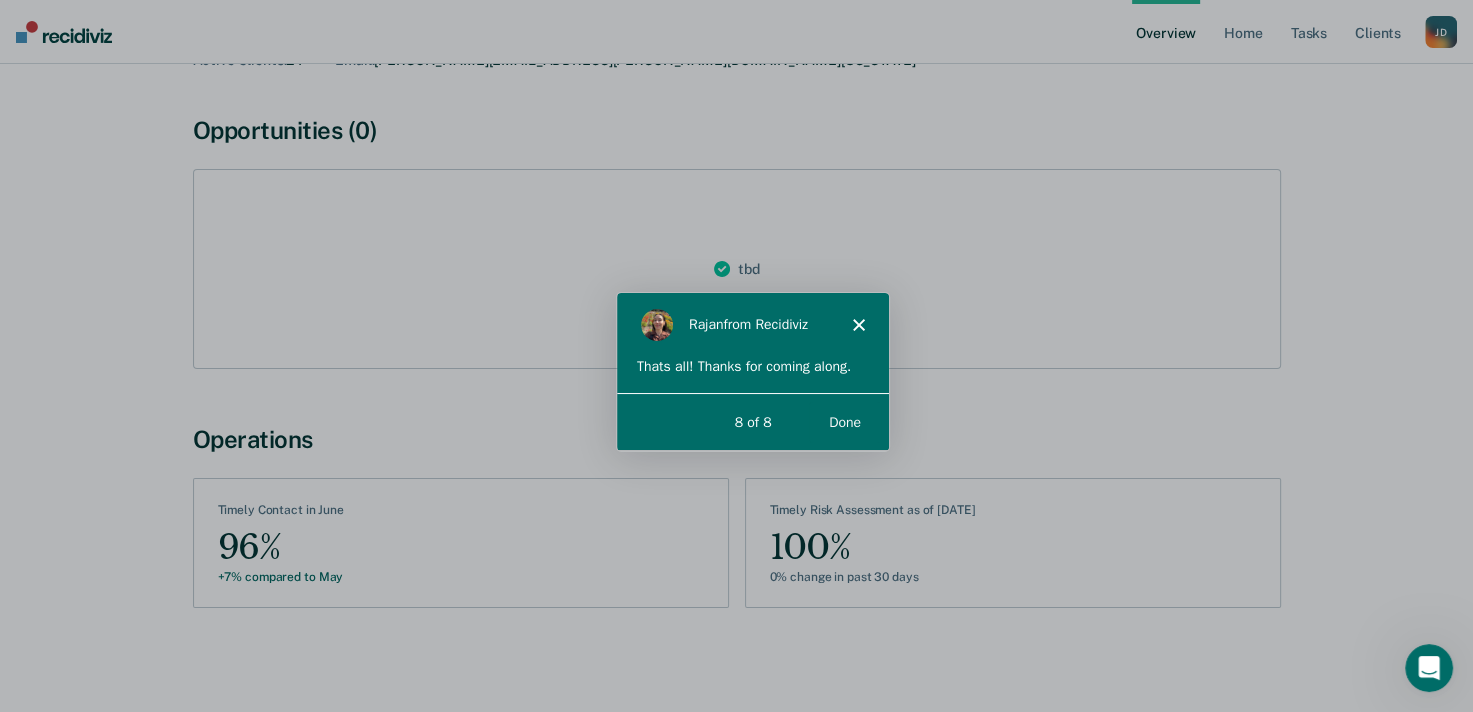 scroll, scrollTop: 0, scrollLeft: 0, axis: both 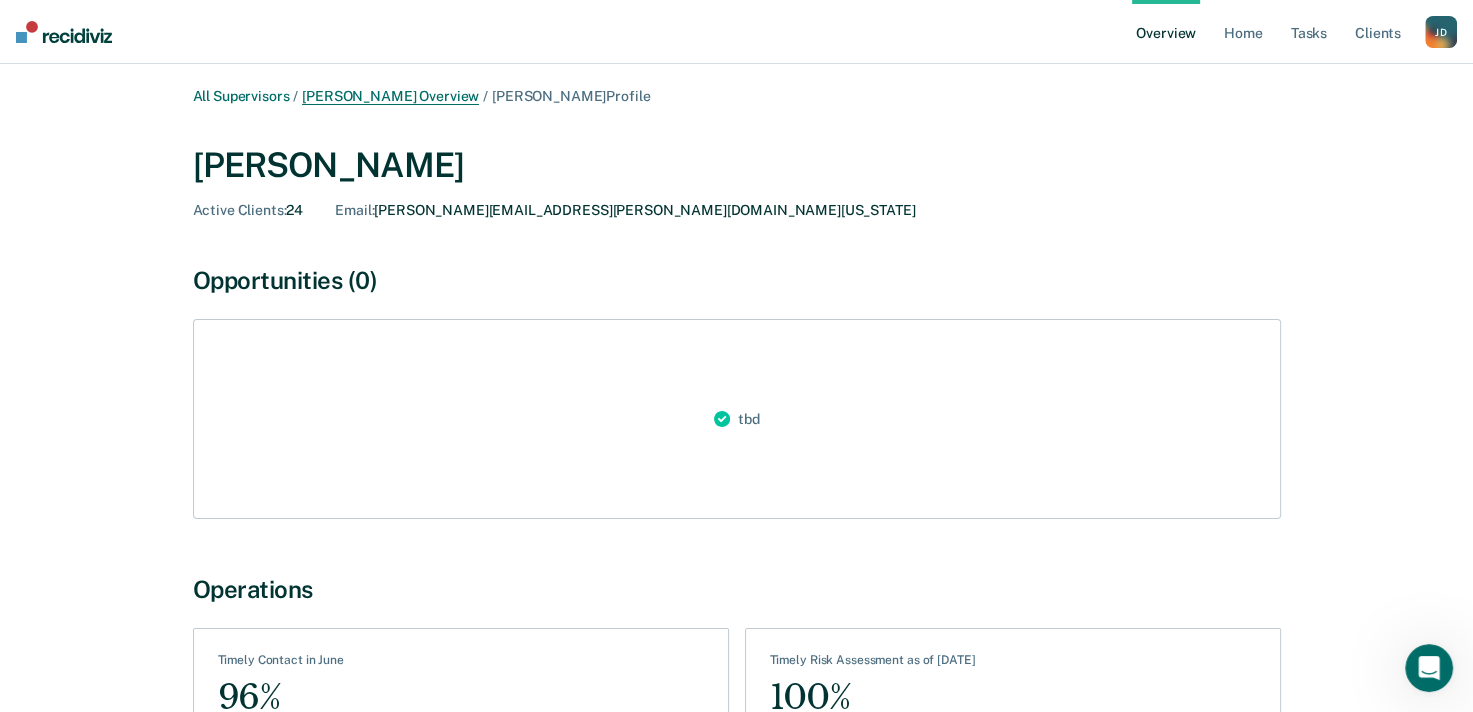 click on "Jessica Dacko Overview" at bounding box center [390, 96] 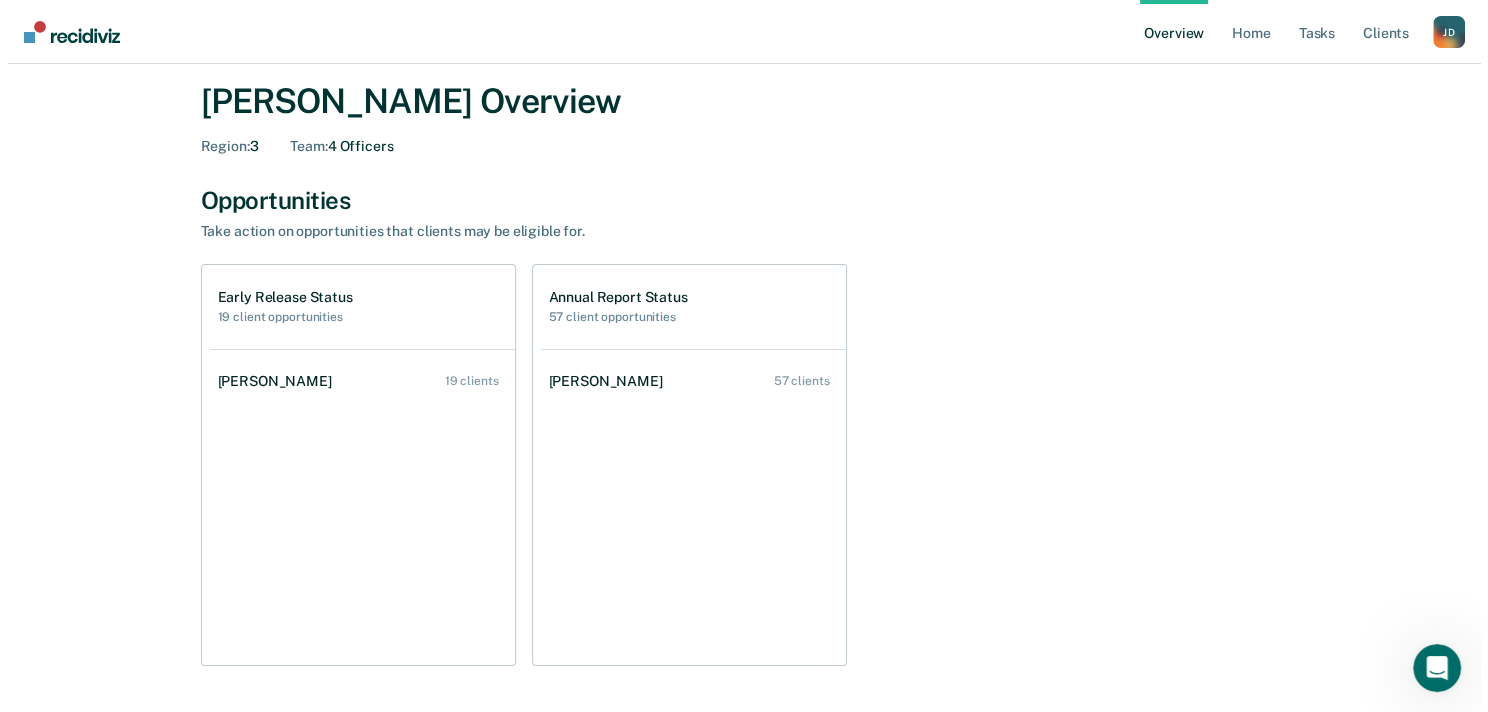 scroll, scrollTop: 0, scrollLeft: 0, axis: both 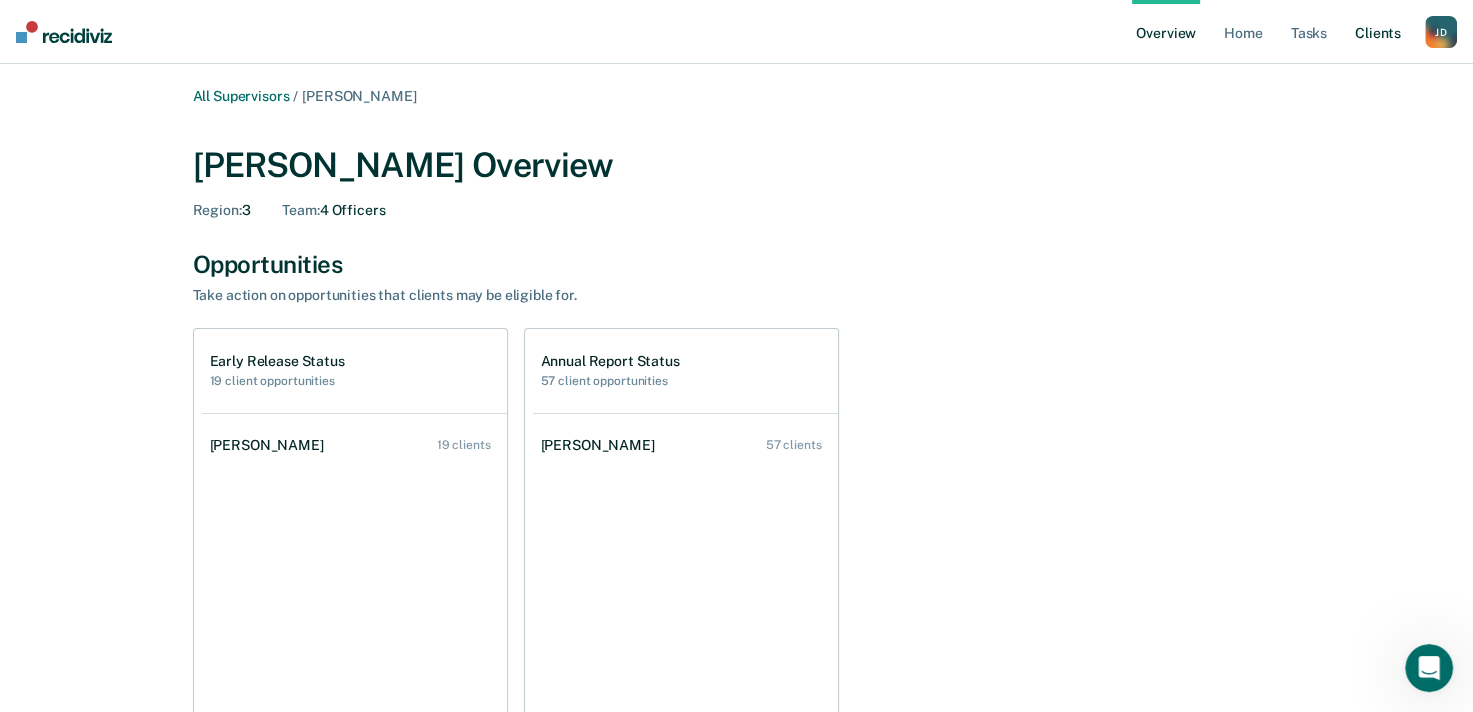click on "Client s" at bounding box center [1378, 32] 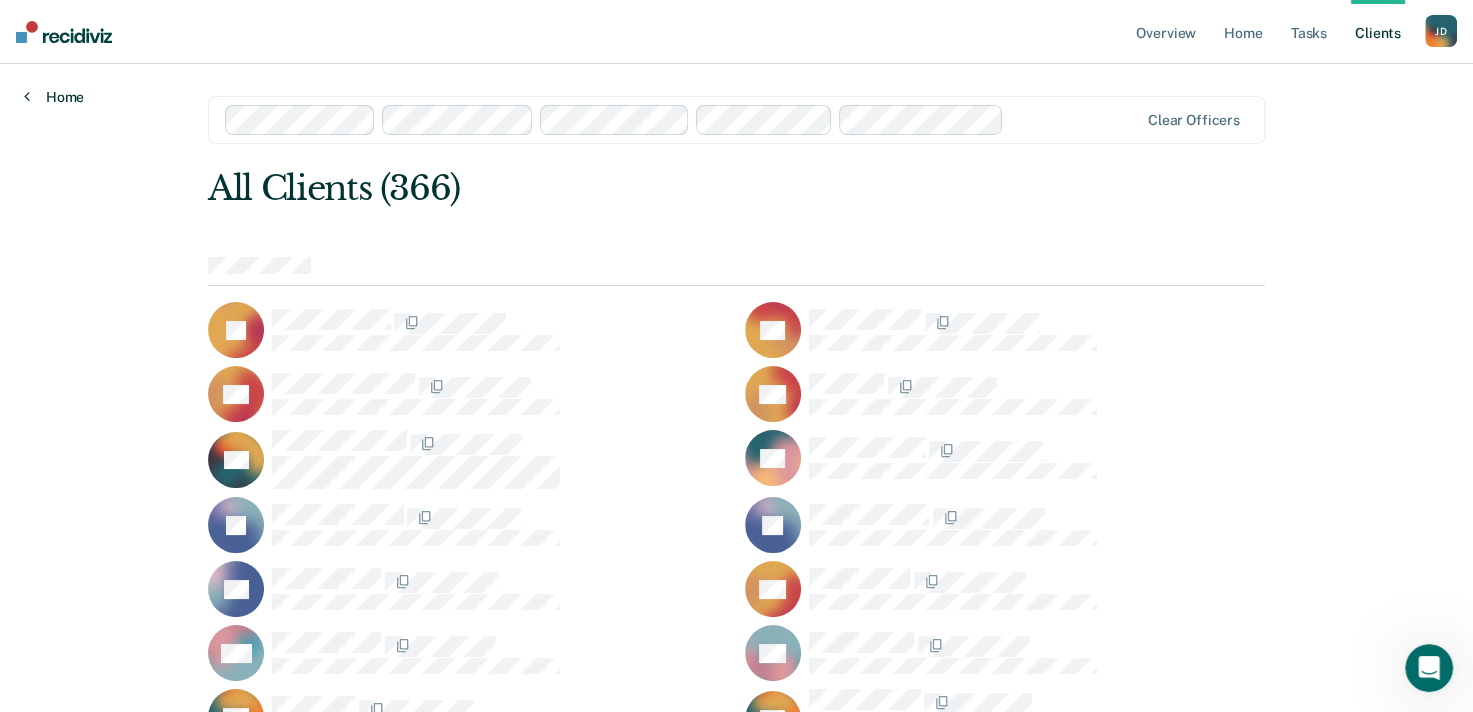 click on "Home" at bounding box center (54, 97) 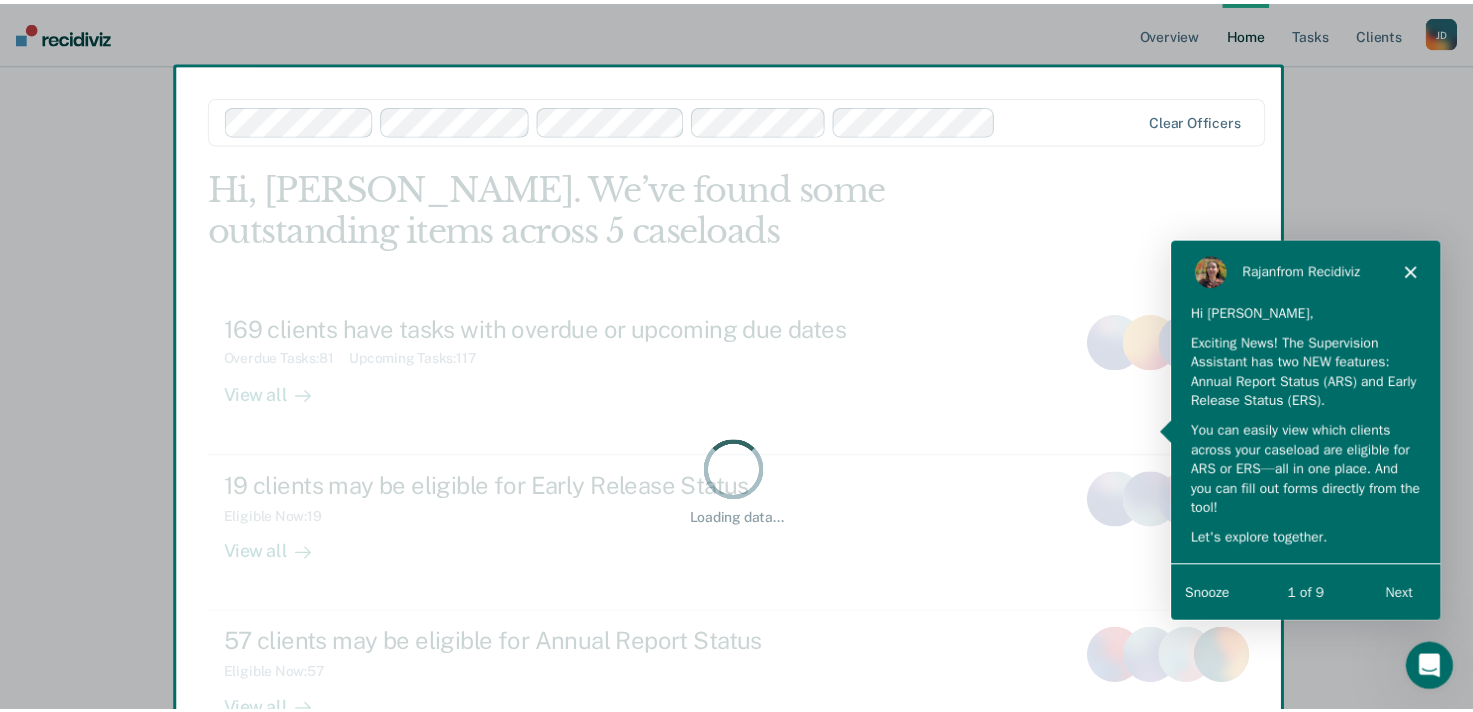 scroll, scrollTop: 0, scrollLeft: 0, axis: both 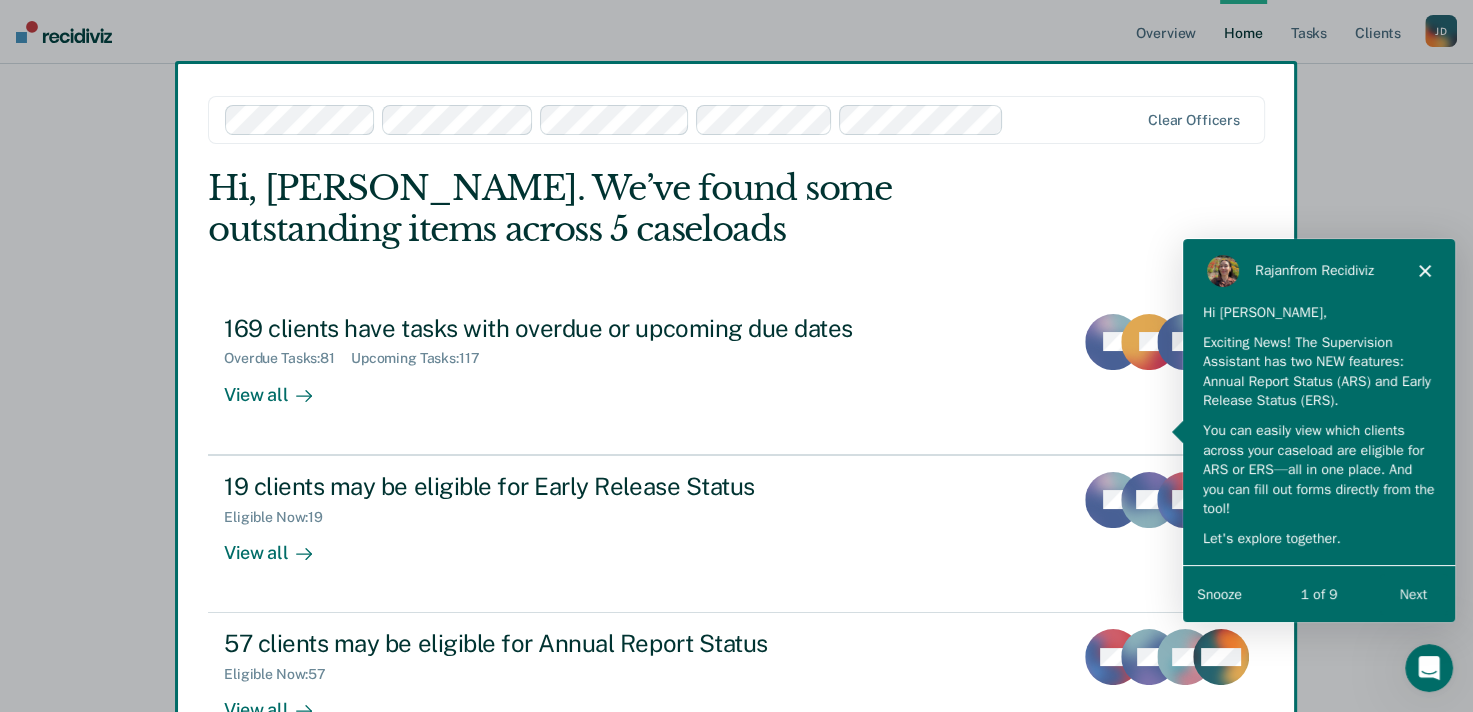 click 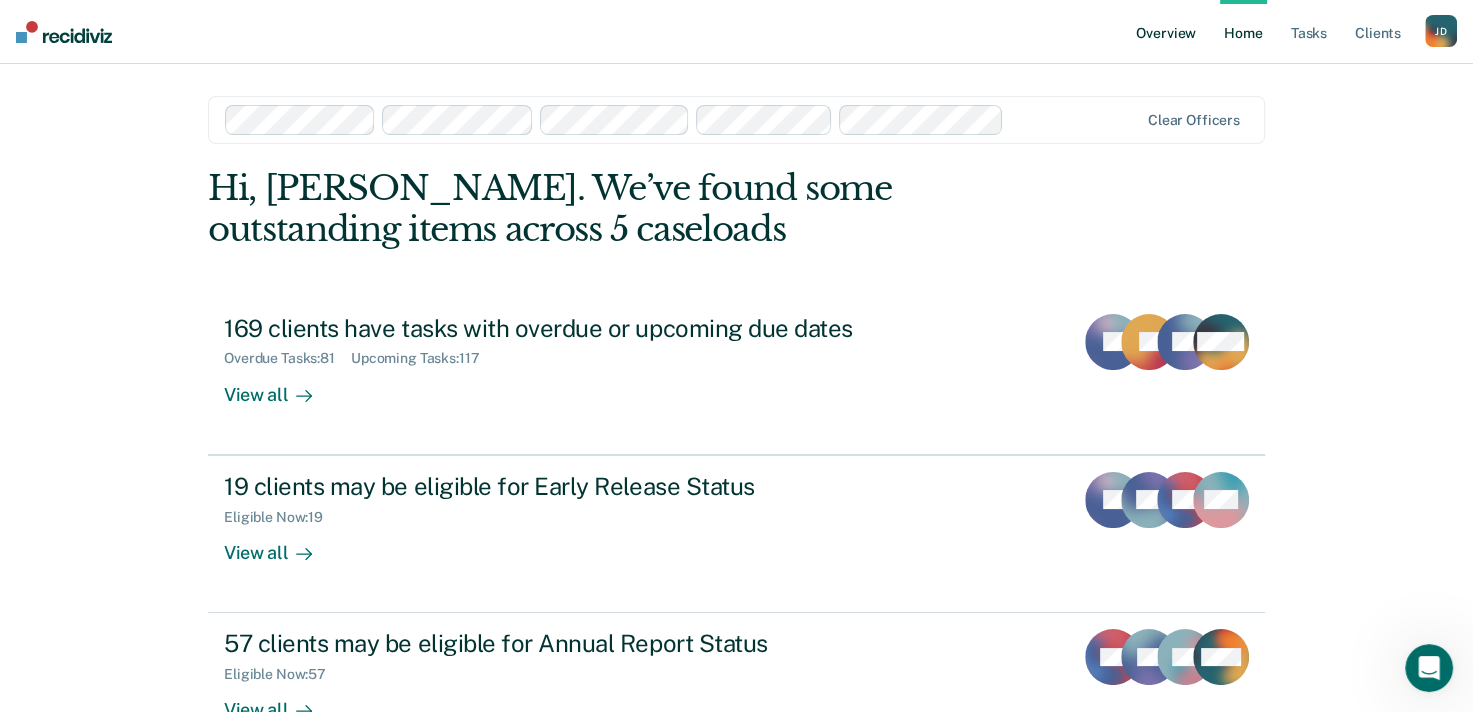 click on "Overview" at bounding box center (1166, 32) 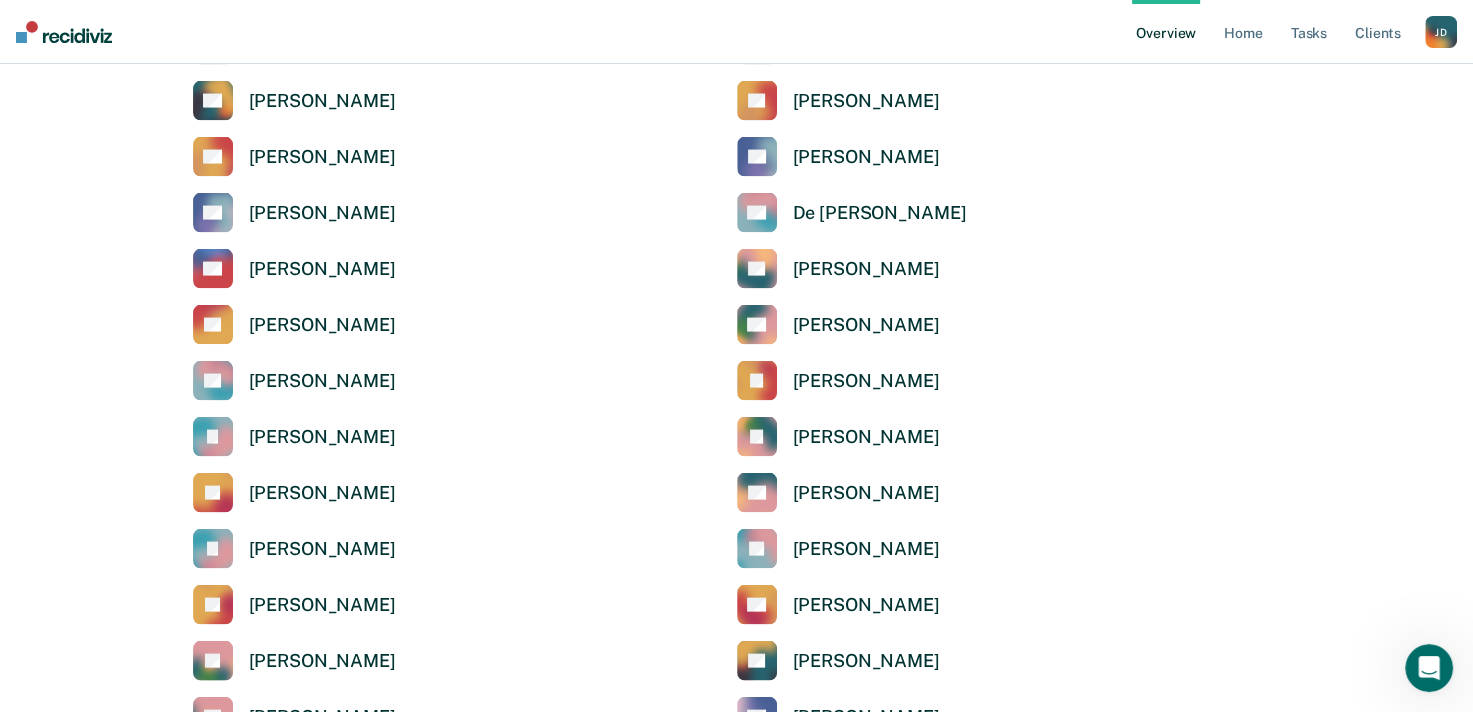 scroll, scrollTop: 4000, scrollLeft: 0, axis: vertical 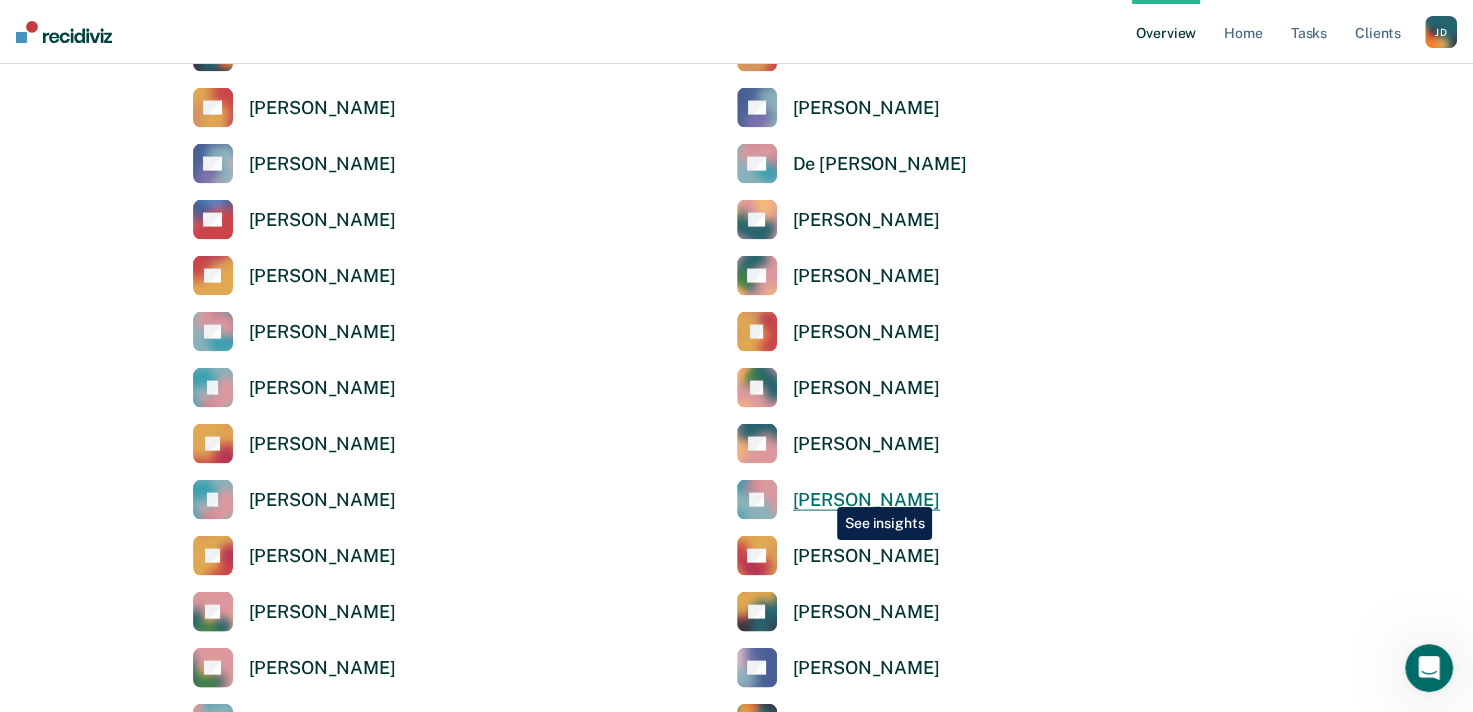 click on "[PERSON_NAME]" at bounding box center [866, 500] 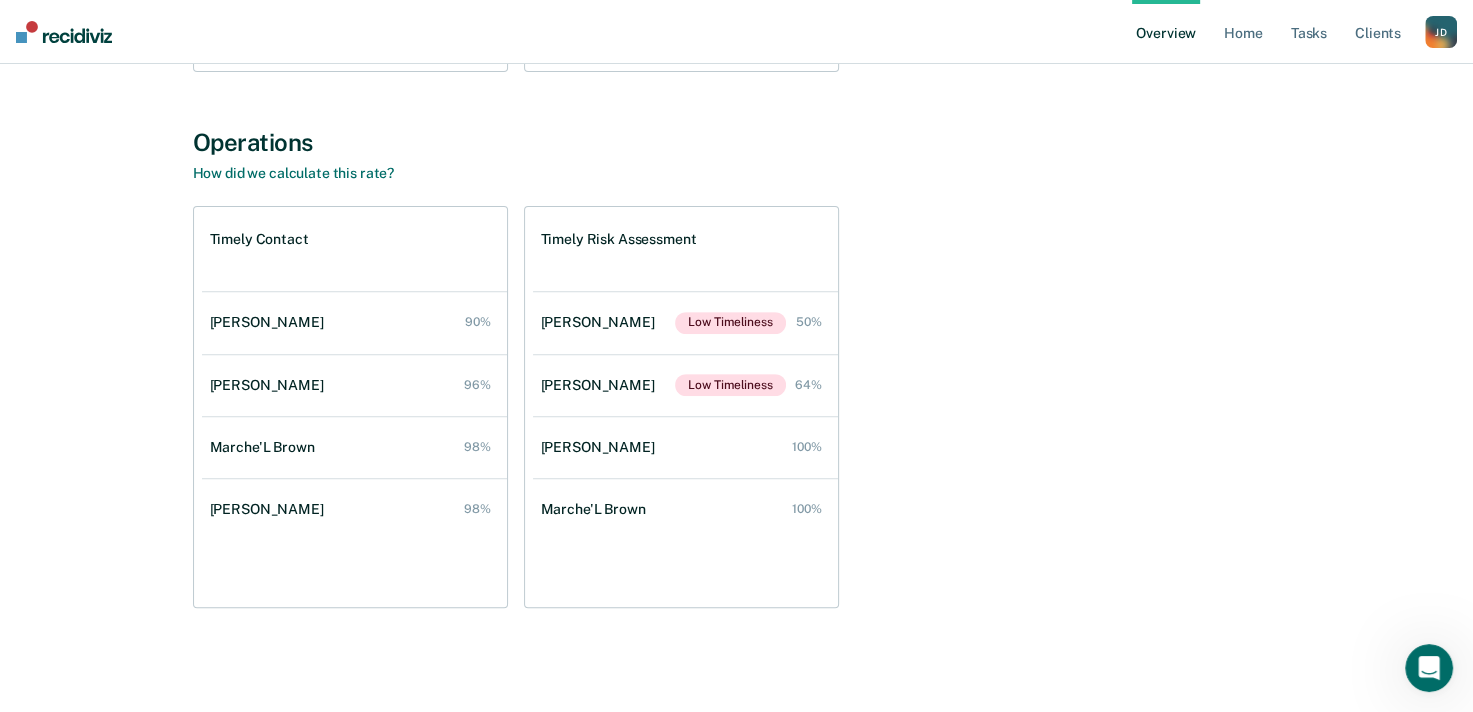 scroll, scrollTop: 0, scrollLeft: 0, axis: both 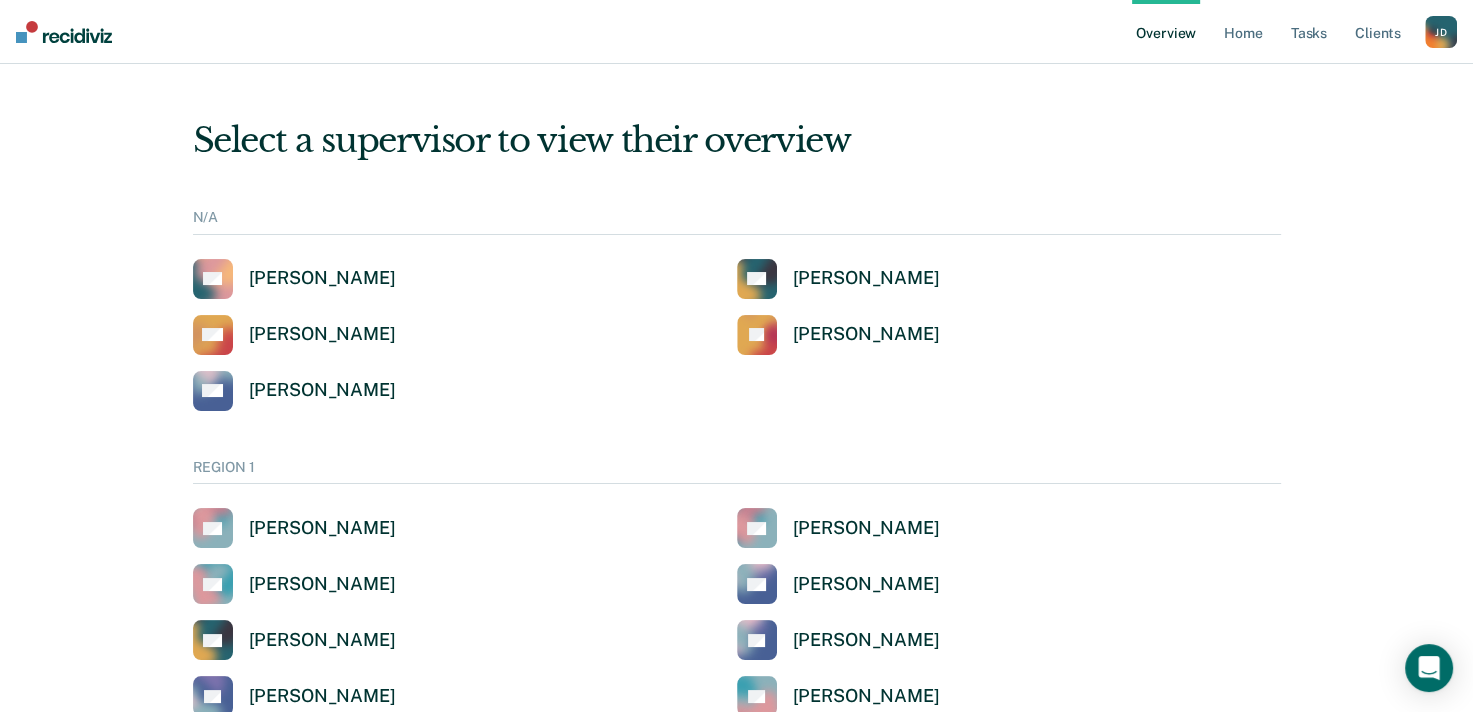 click on "[PERSON_NAME]" at bounding box center (1441, 32) 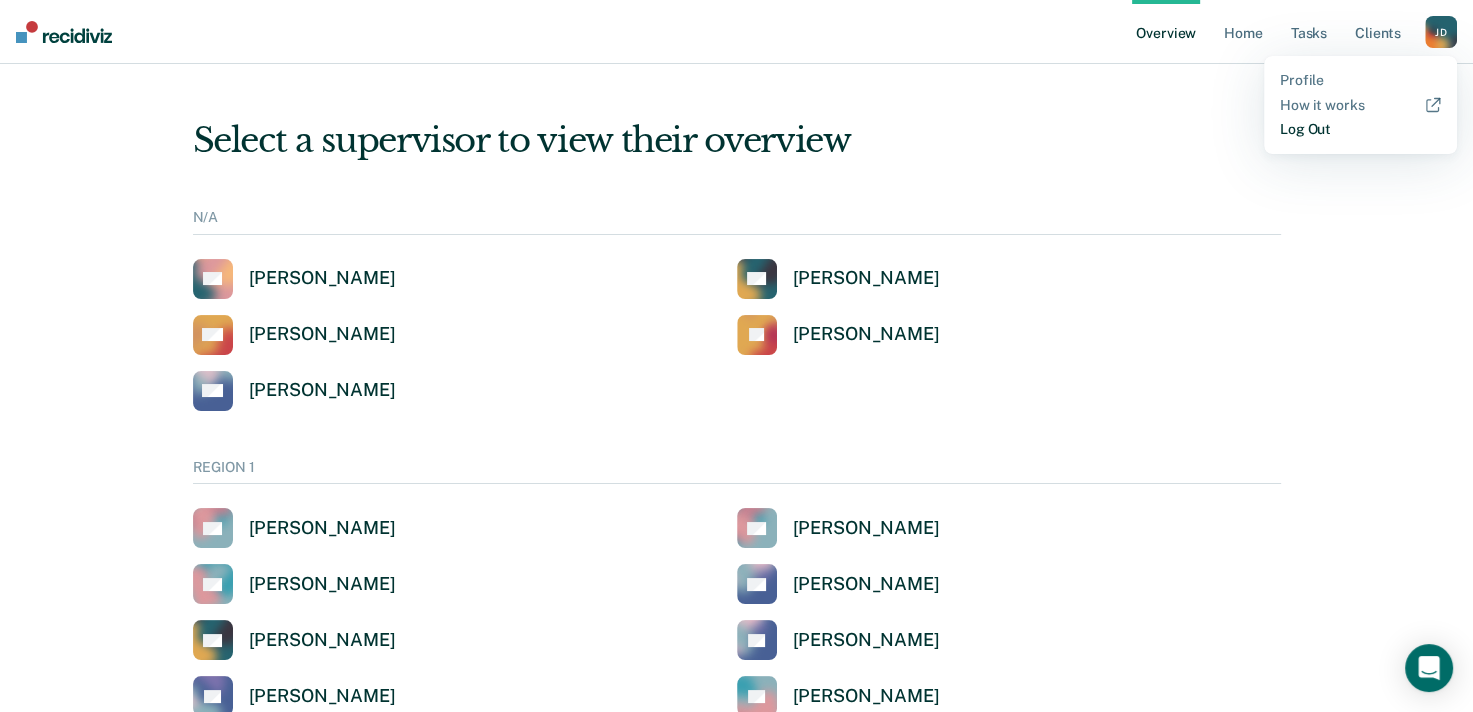 click on "Log Out" at bounding box center (1360, 129) 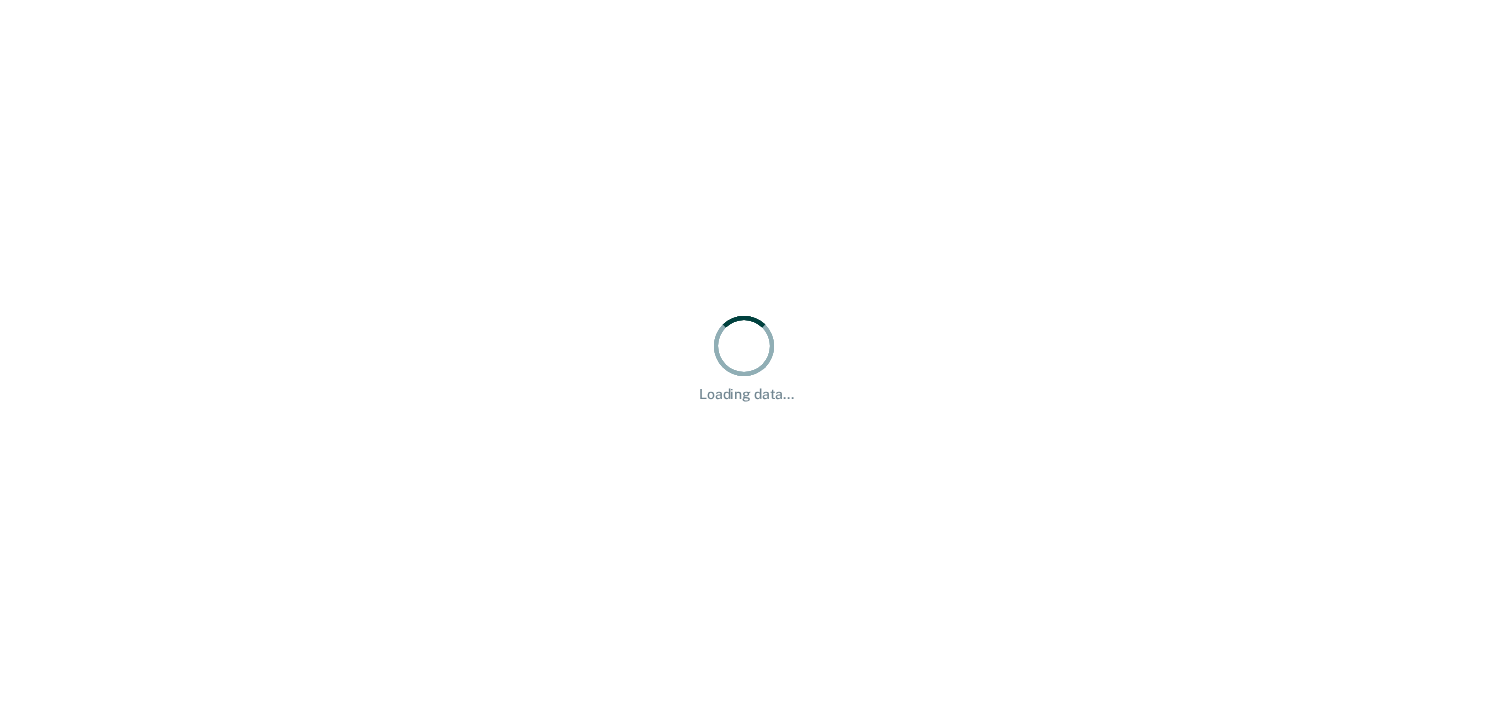 scroll, scrollTop: 0, scrollLeft: 0, axis: both 